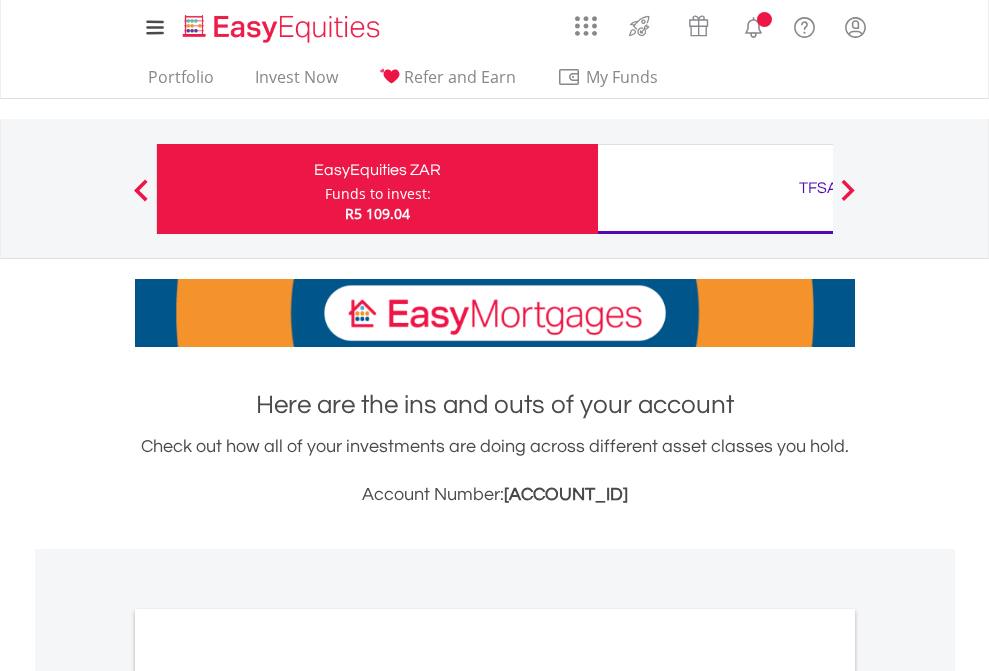 scroll, scrollTop: 0, scrollLeft: 0, axis: both 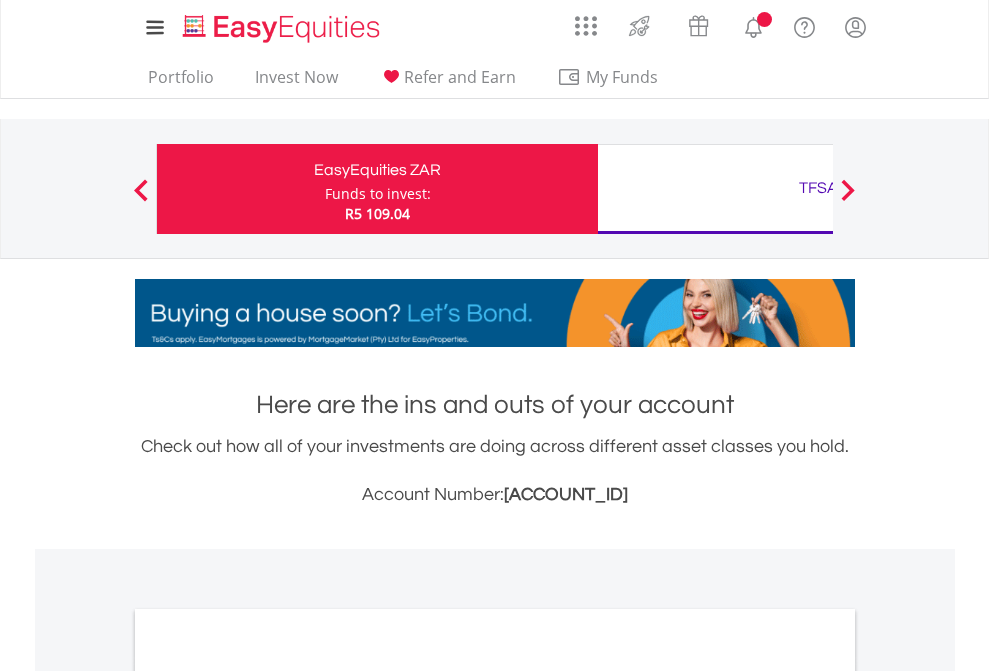 click on "Funds to invest:" at bounding box center [378, 194] 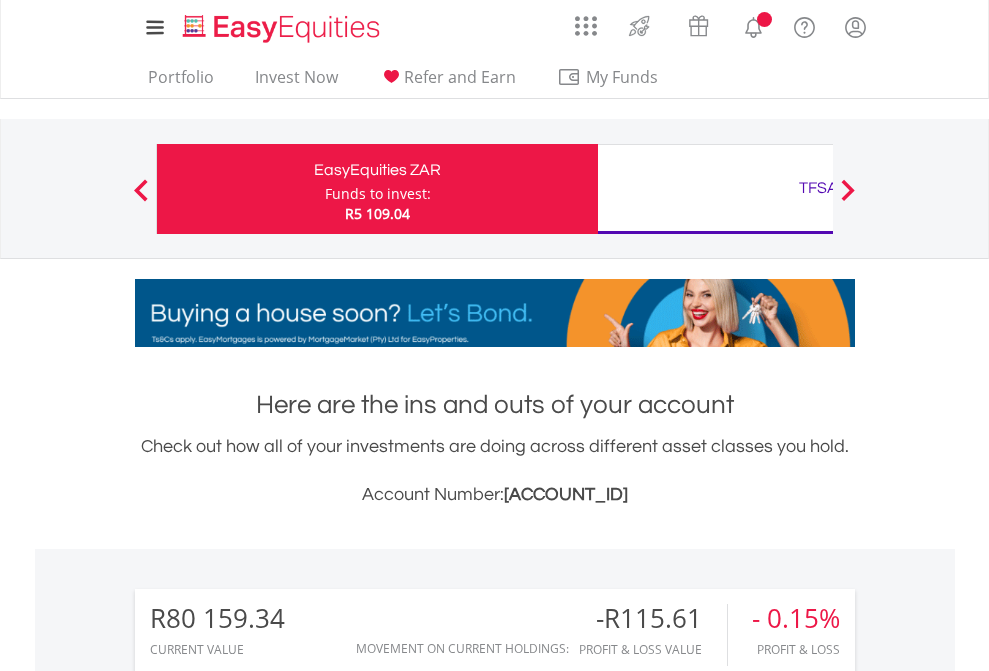 scroll, scrollTop: 999808, scrollLeft: 999687, axis: both 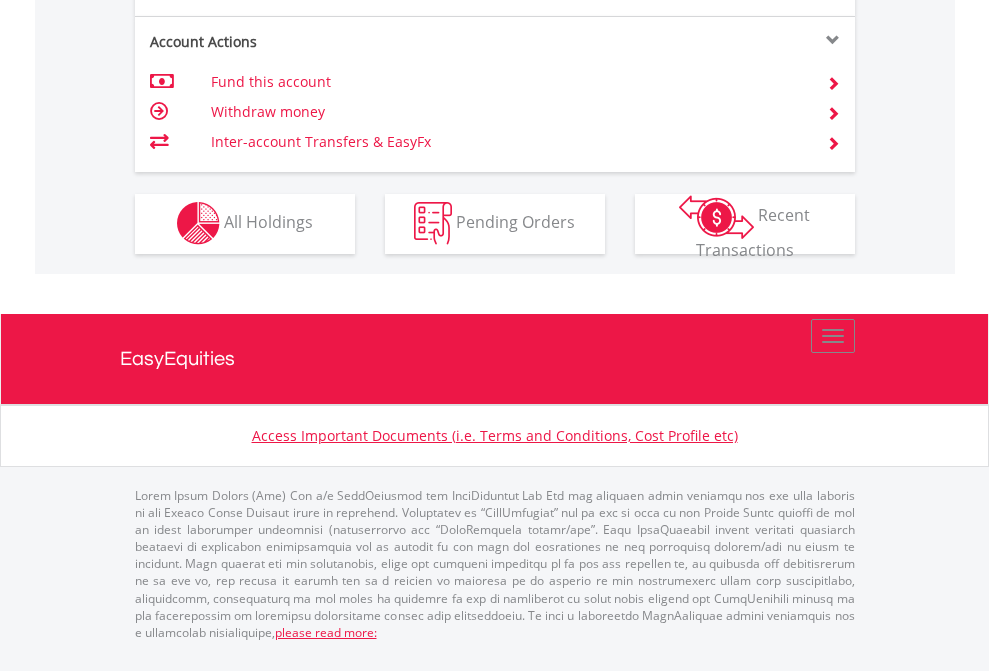 click on "Investment types" at bounding box center (706, -337) 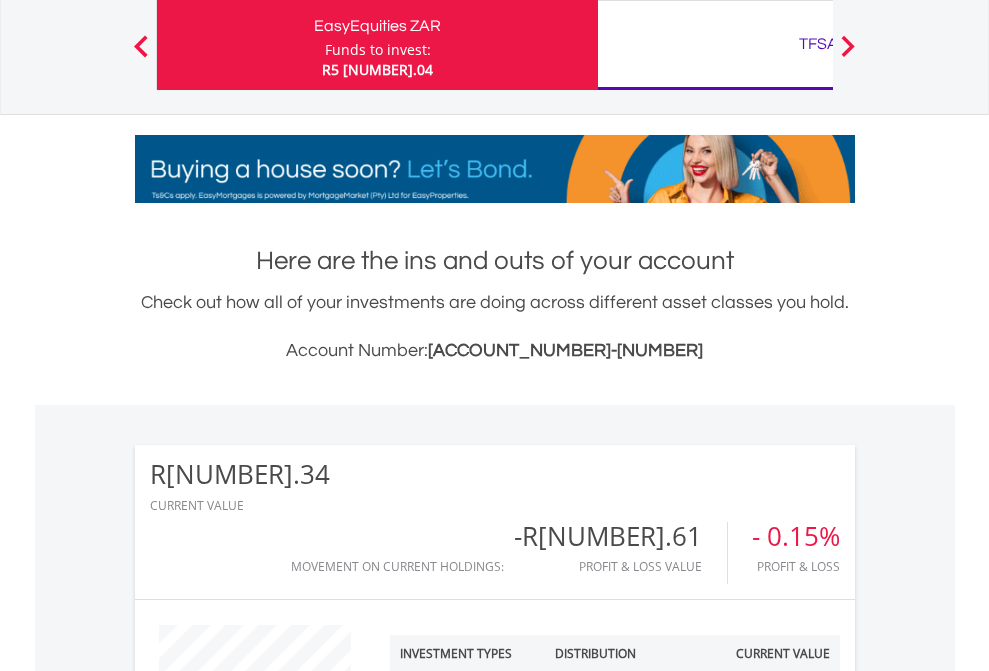 click on "TFSA" at bounding box center (818, 44) 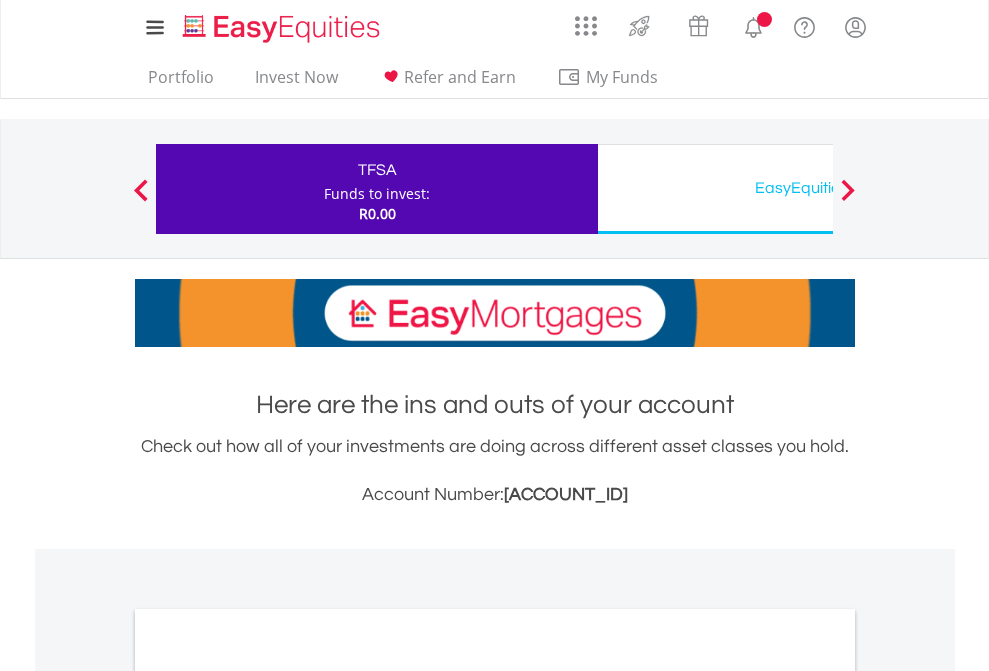scroll, scrollTop: 0, scrollLeft: 0, axis: both 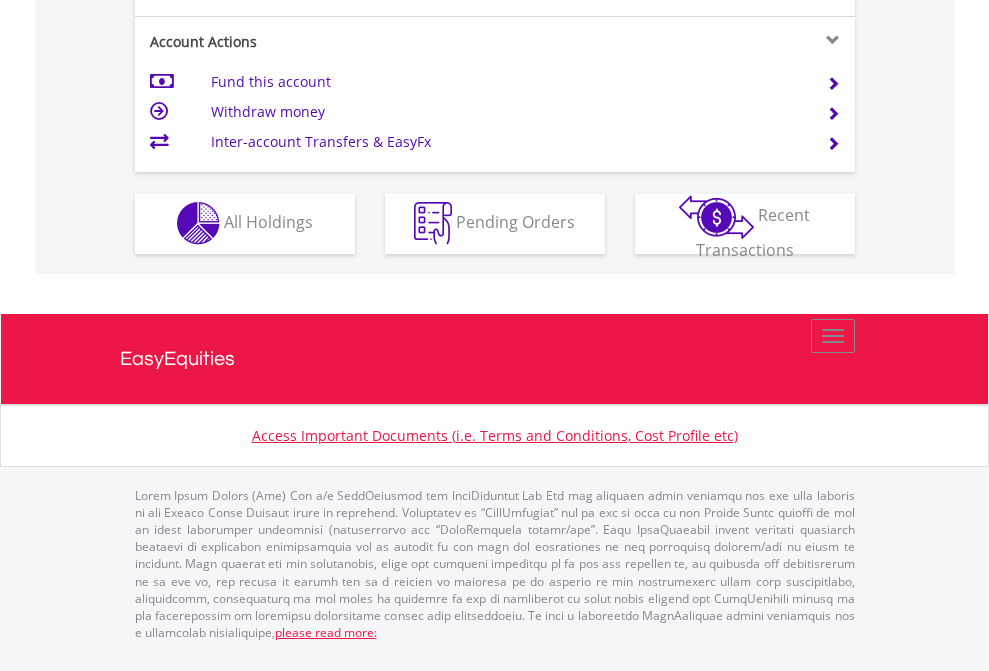 click on "Investment types" at bounding box center [706, -353] 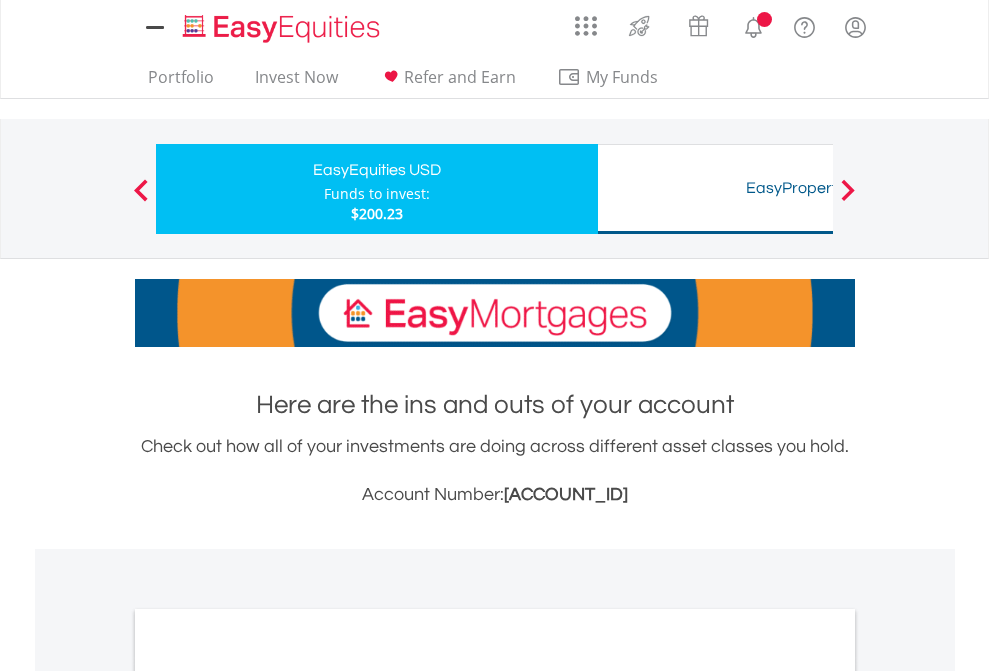 scroll, scrollTop: 0, scrollLeft: 0, axis: both 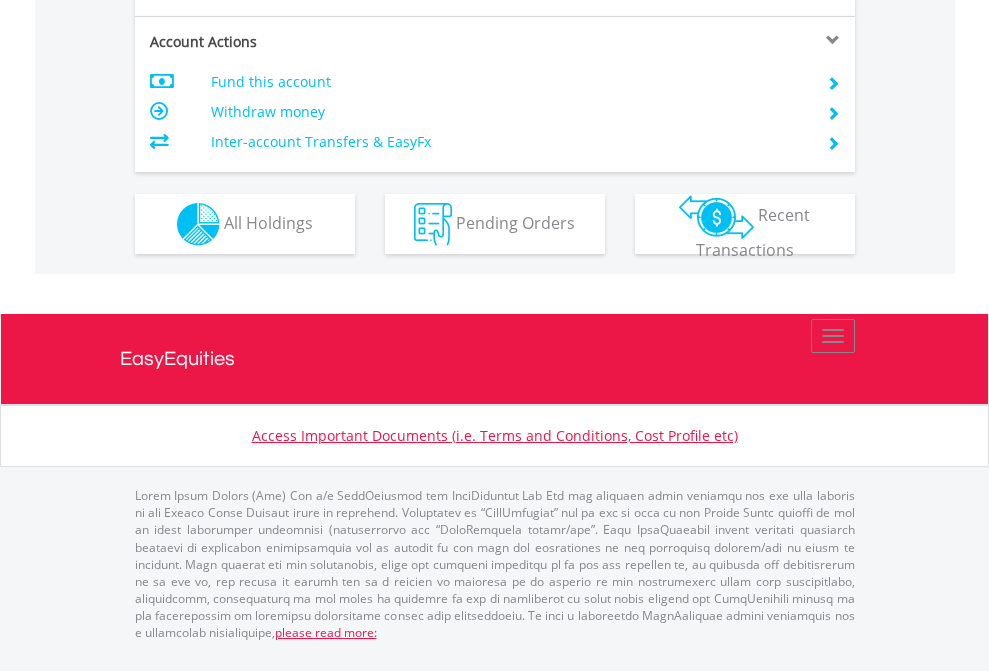 click on "Investment types" at bounding box center (706, -337) 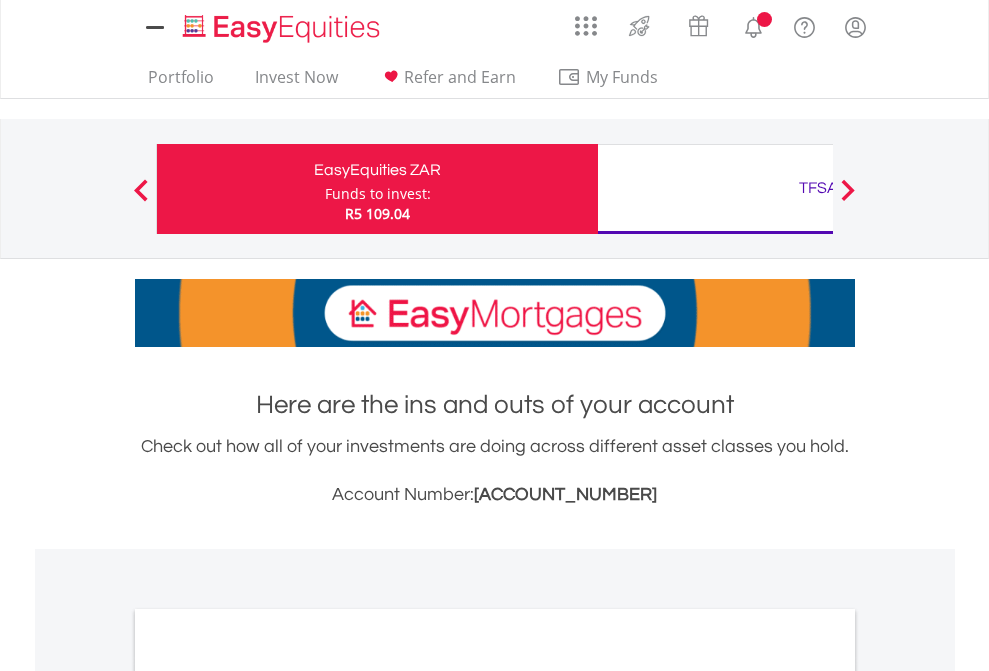 scroll, scrollTop: 0, scrollLeft: 0, axis: both 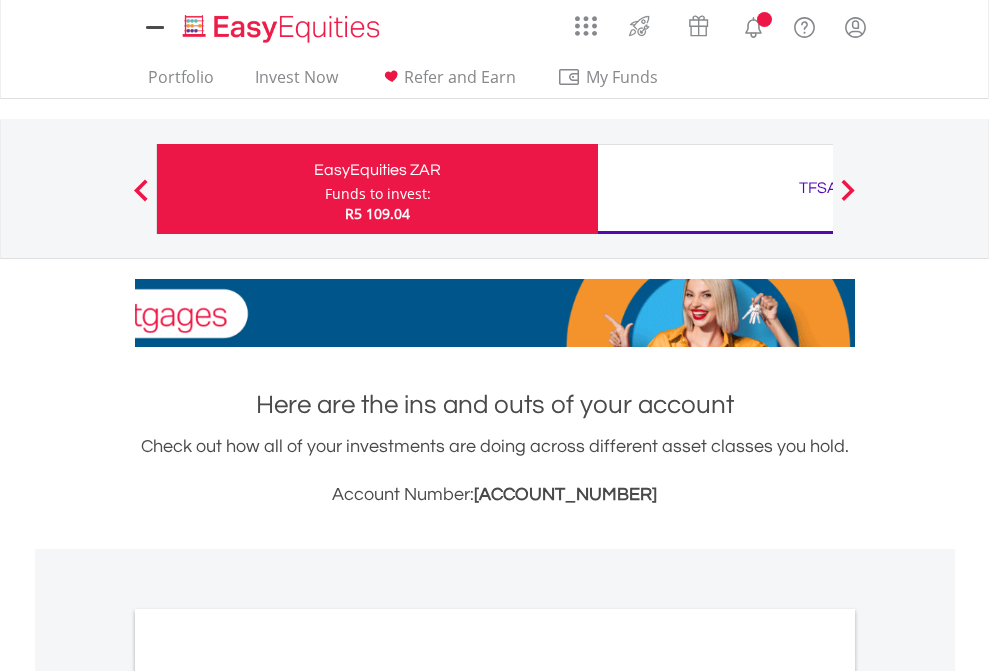 click on "All Holdings" at bounding box center [268, 1096] 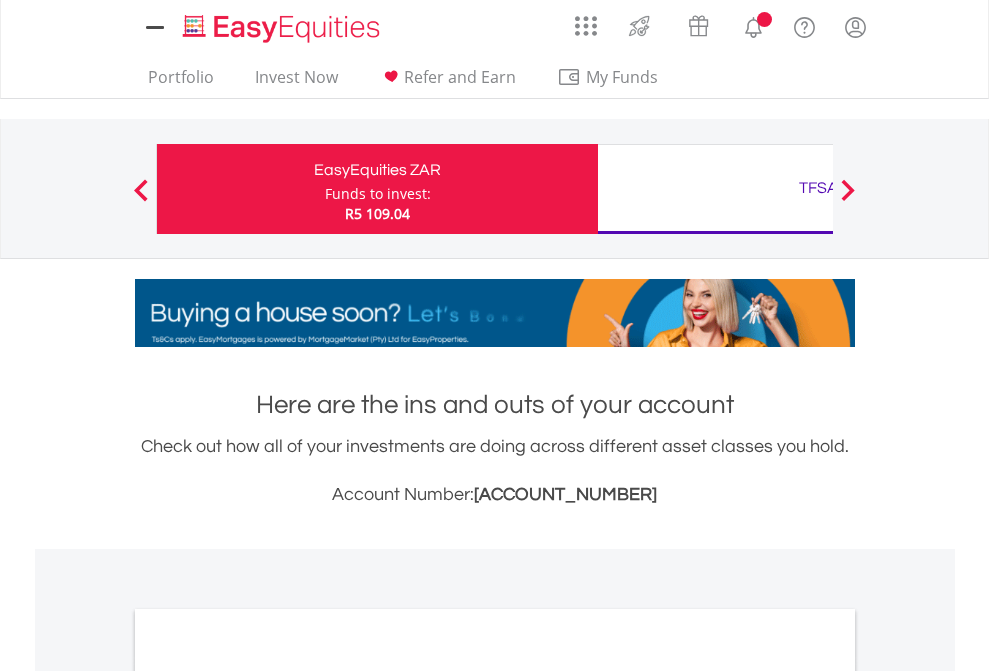 scroll, scrollTop: 1202, scrollLeft: 0, axis: vertical 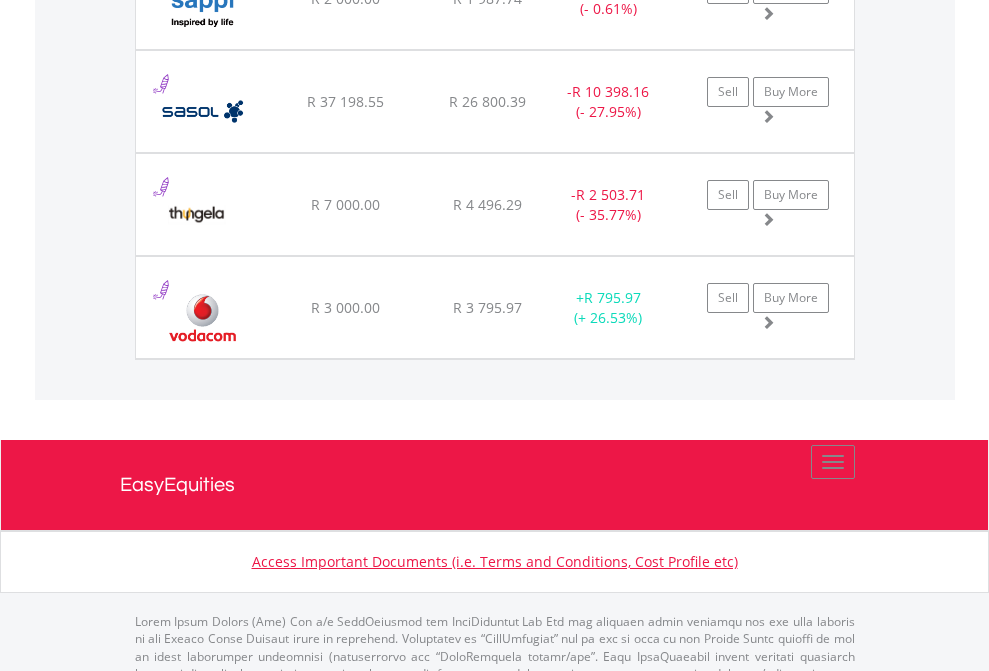 click on "TFSA" at bounding box center [818, -2156] 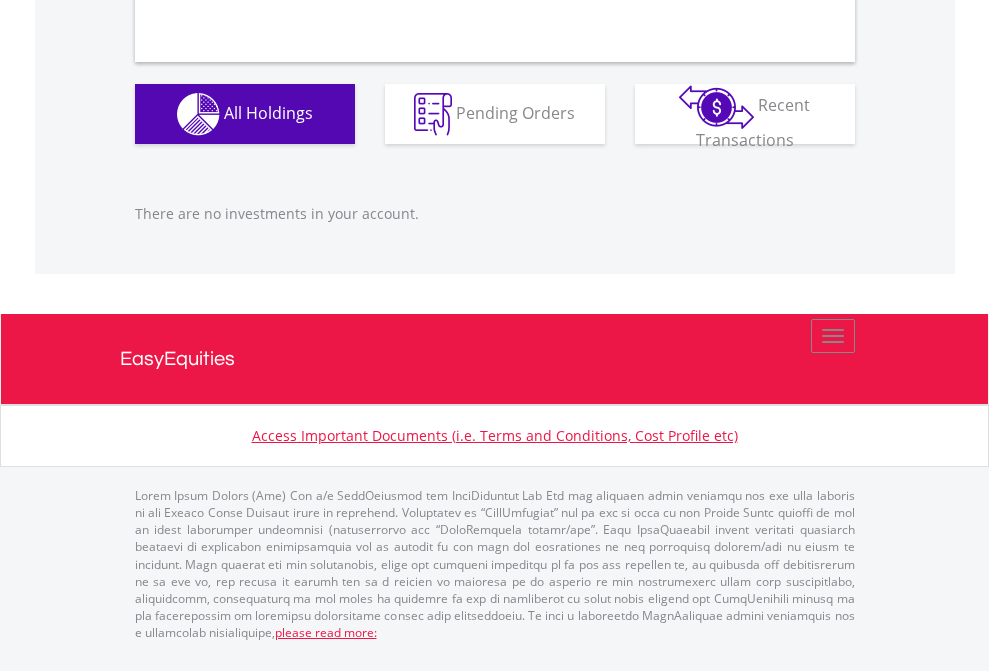scroll, scrollTop: 1980, scrollLeft: 0, axis: vertical 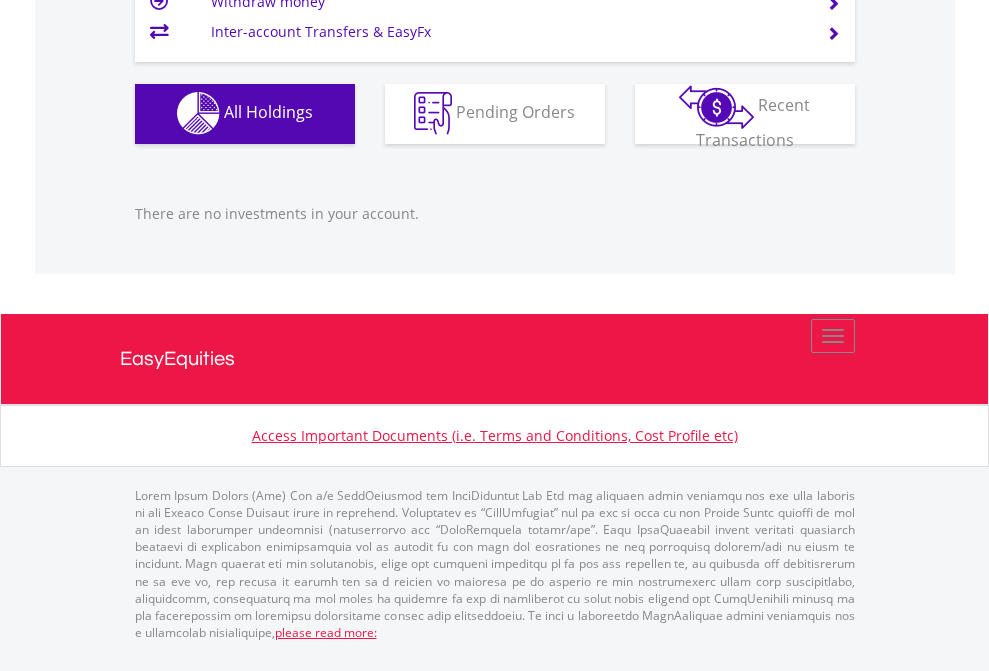 click on "EasyEquities USD" at bounding box center [818, -1142] 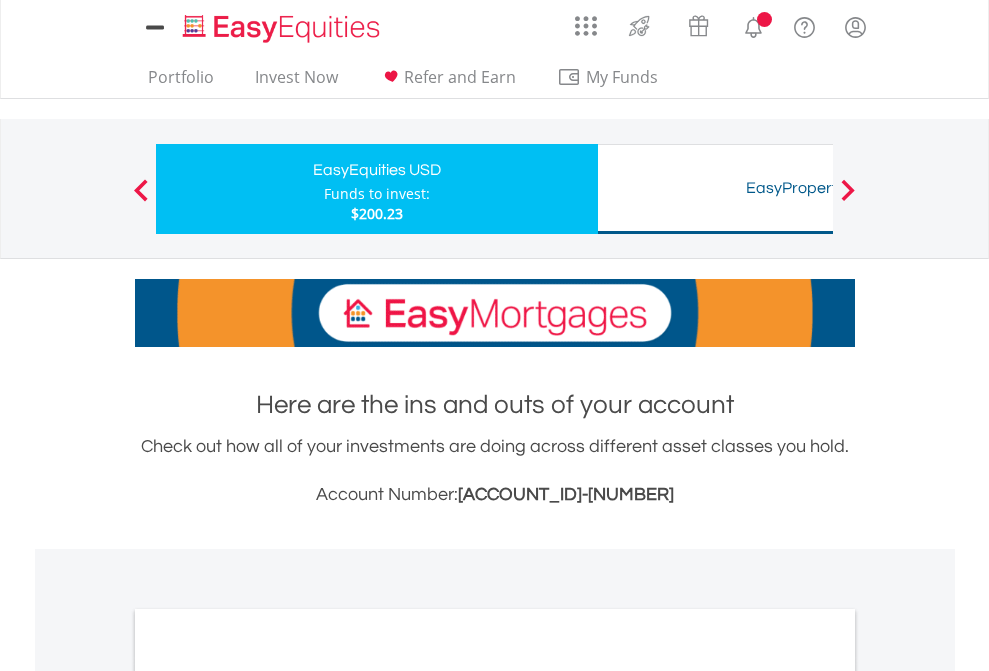 scroll, scrollTop: 1202, scrollLeft: 0, axis: vertical 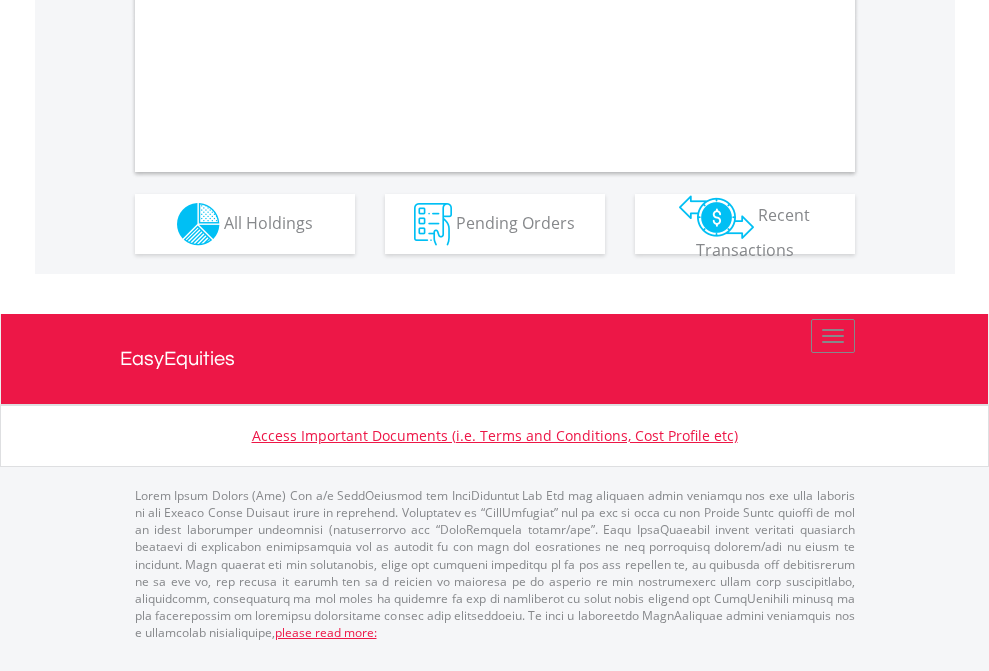 click on "All Holdings" at bounding box center (268, 222) 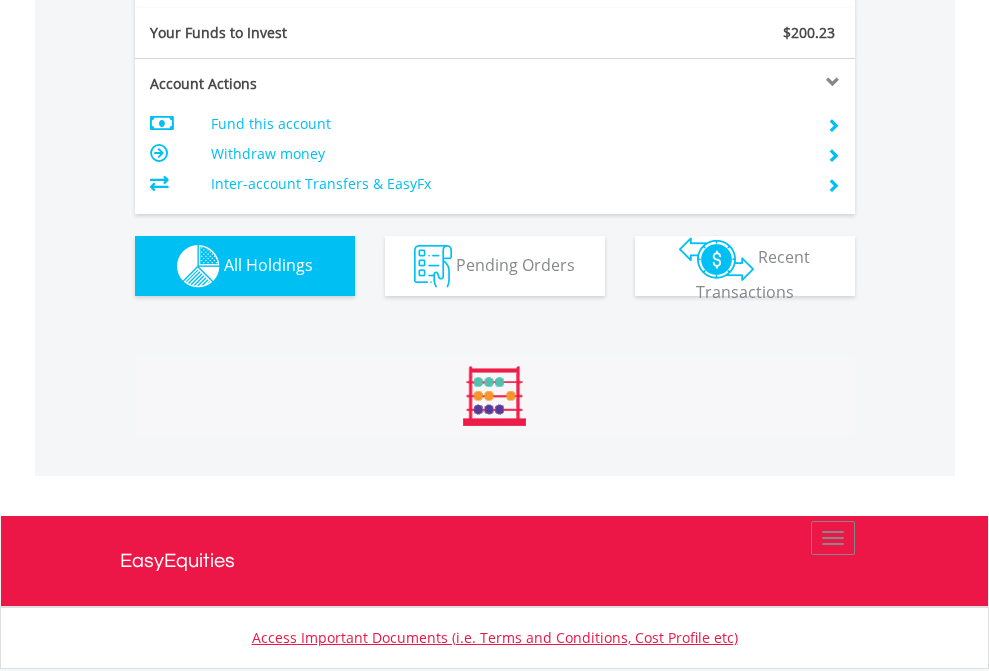scroll, scrollTop: 999808, scrollLeft: 999687, axis: both 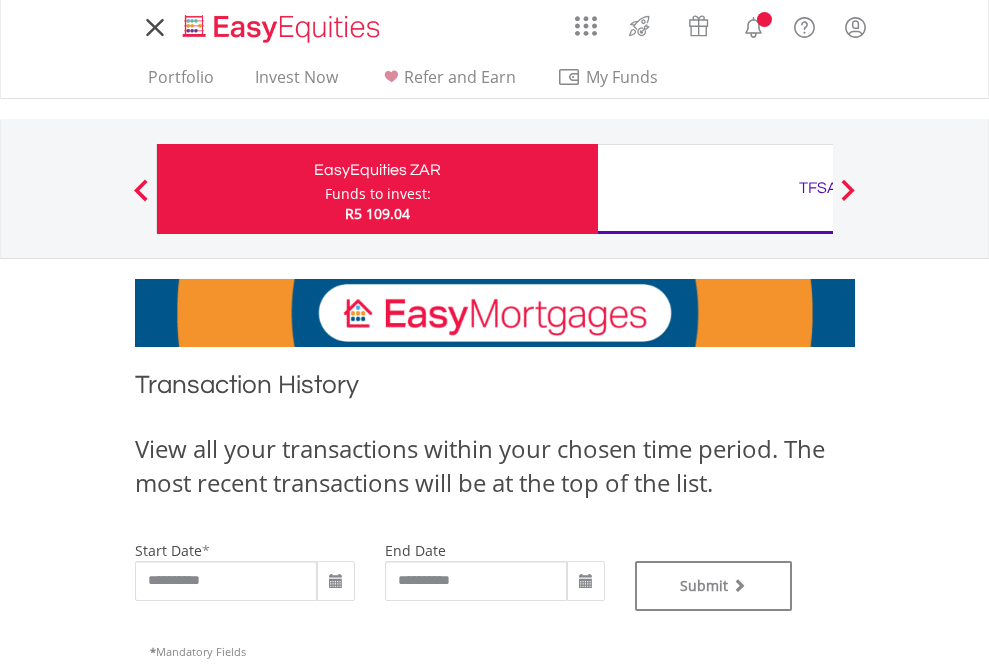 type on "**********" 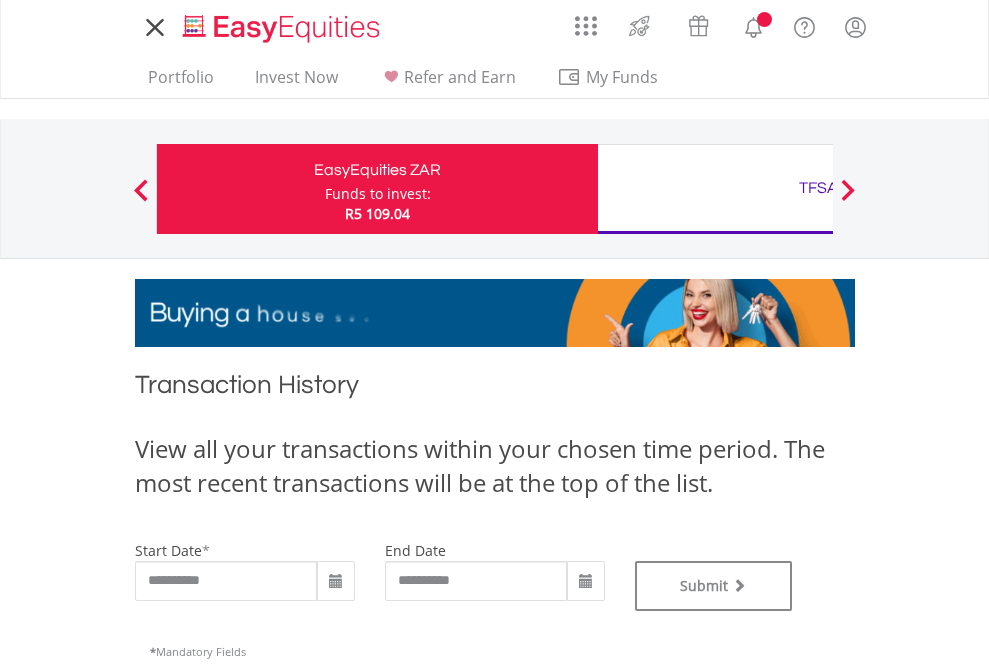 type on "**********" 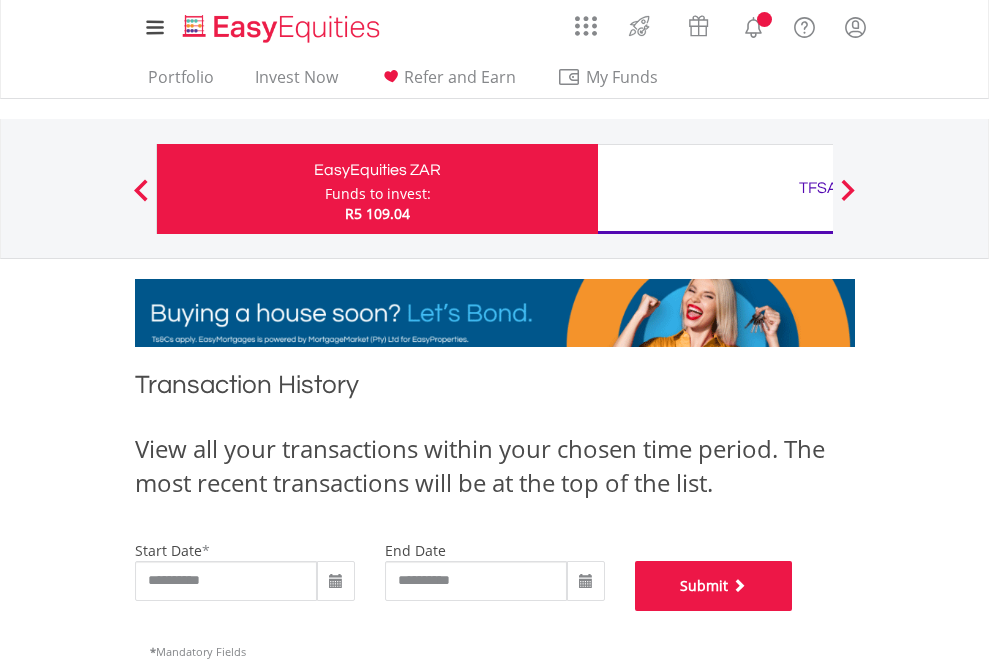 click on "Submit" at bounding box center [714, 586] 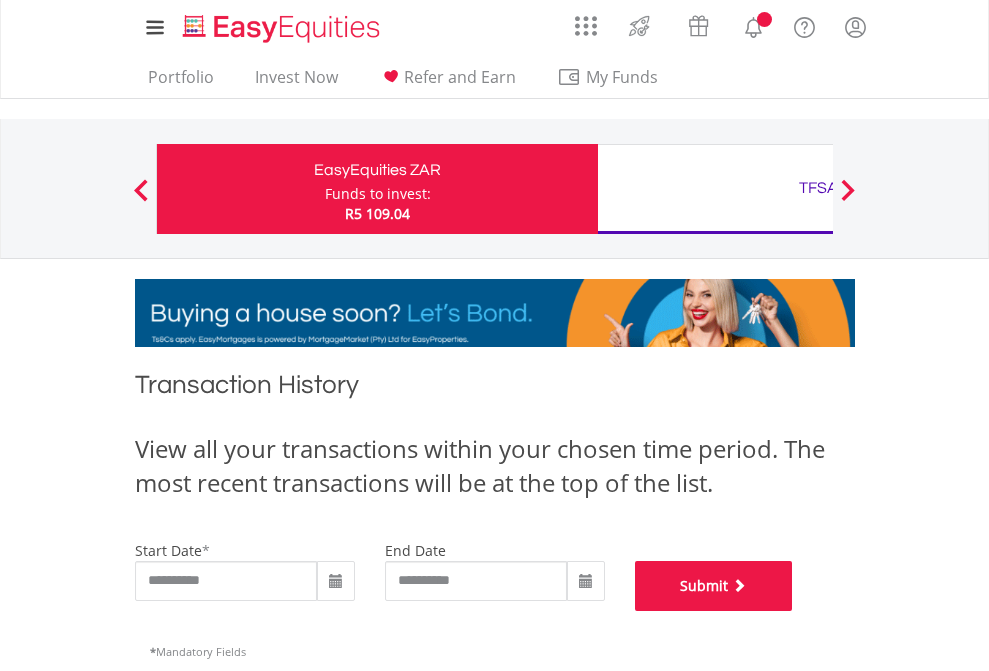 scroll, scrollTop: 811, scrollLeft: 0, axis: vertical 